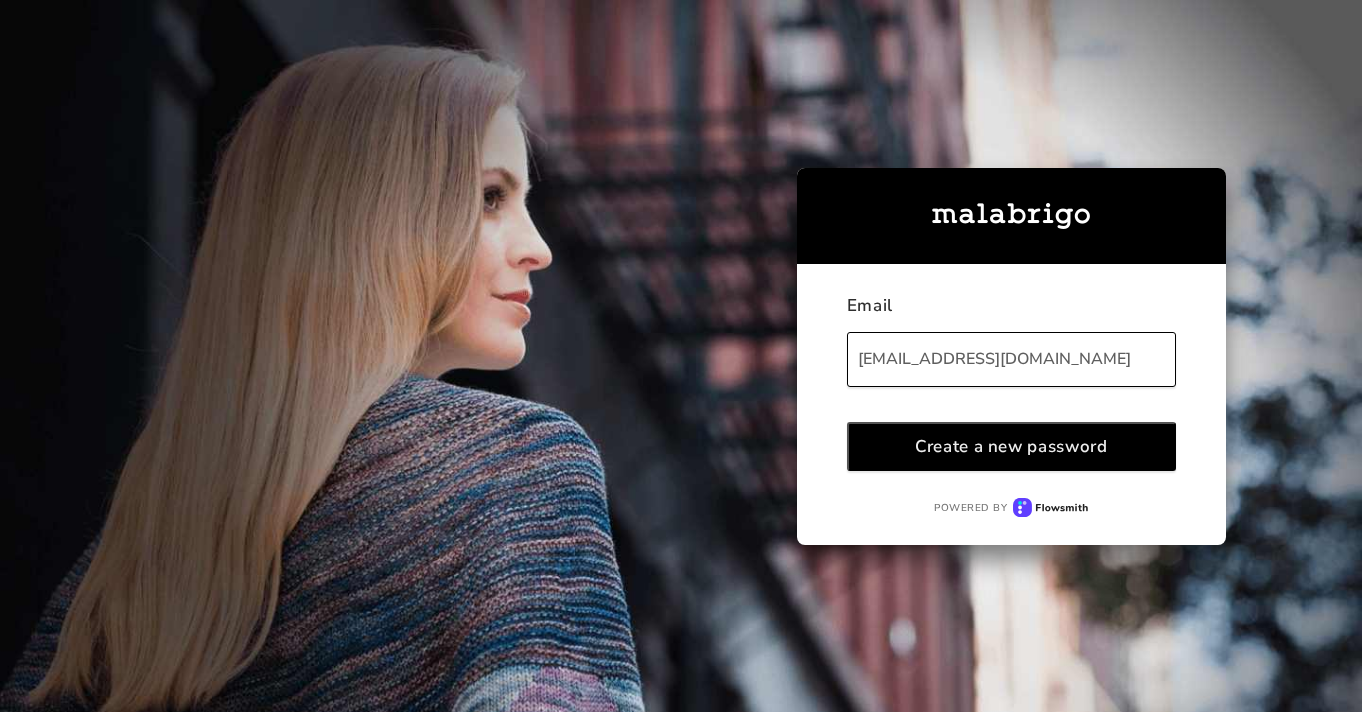 scroll, scrollTop: 0, scrollLeft: 0, axis: both 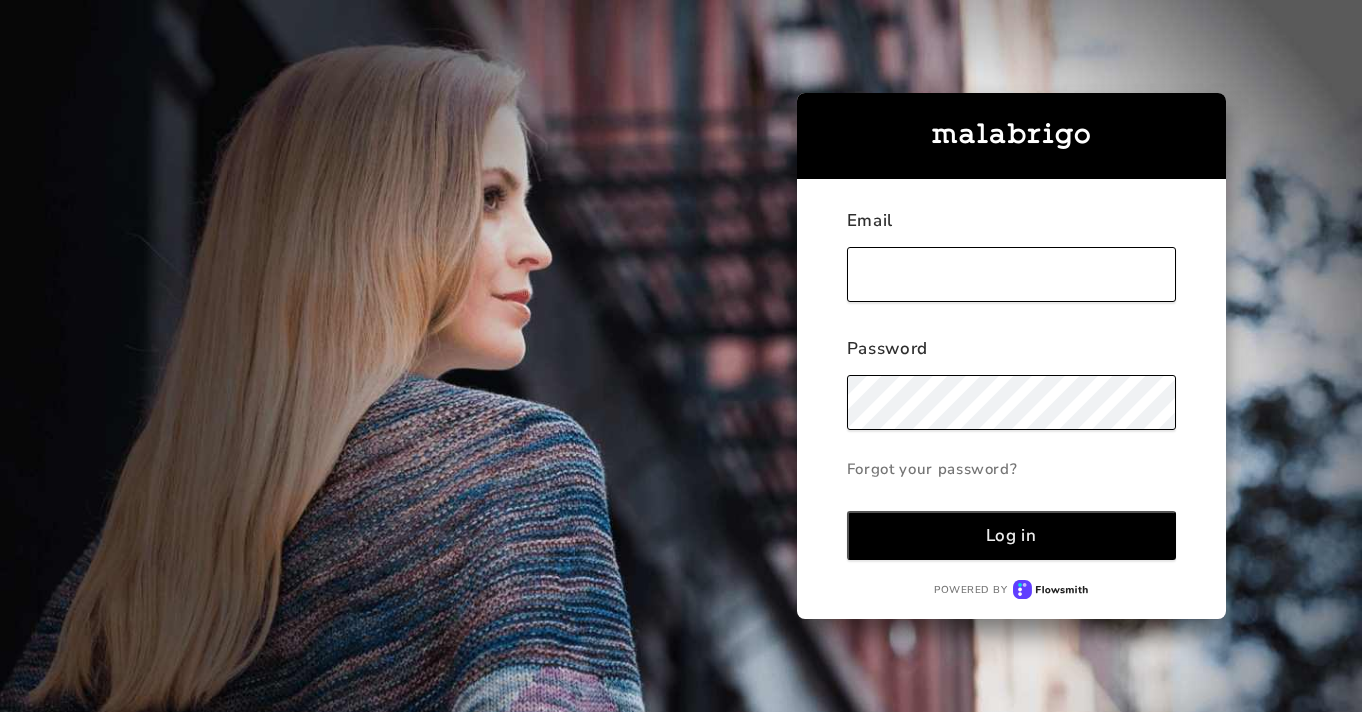type on "[EMAIL_ADDRESS][DOMAIN_NAME]" 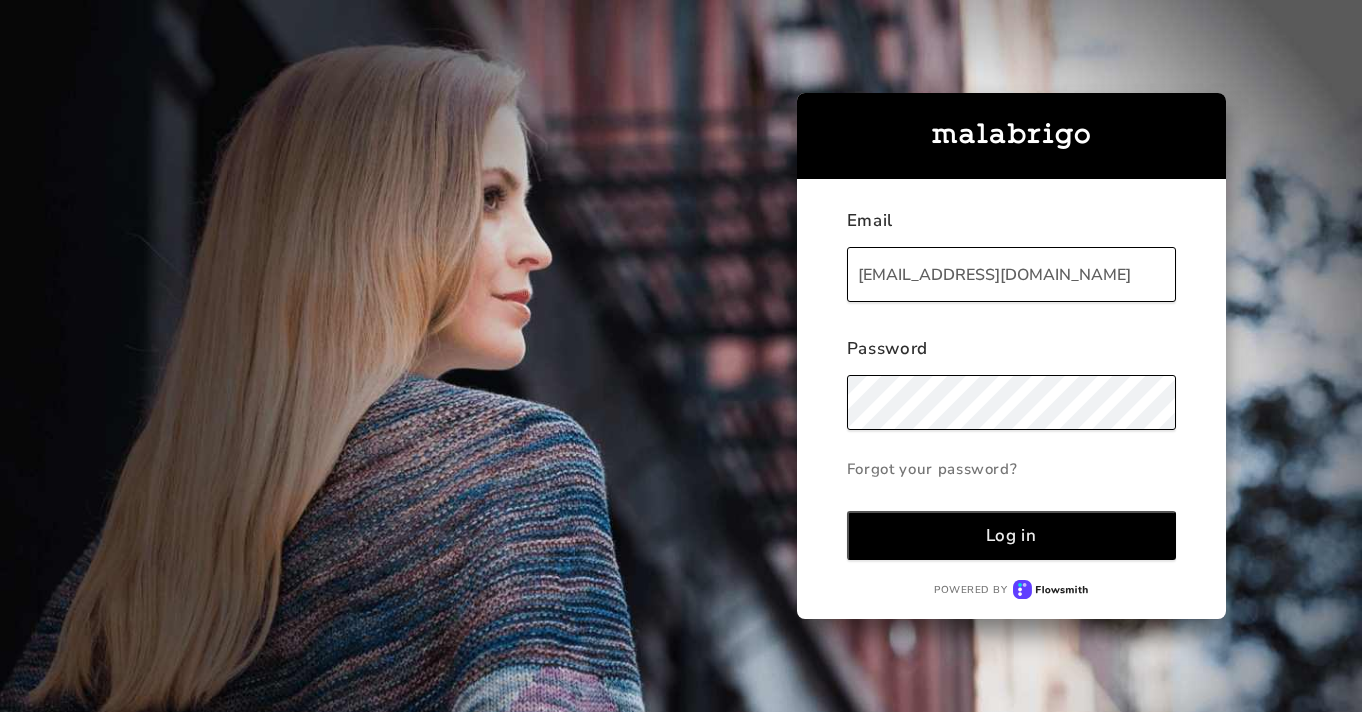 click on "Log in" at bounding box center (1011, 535) 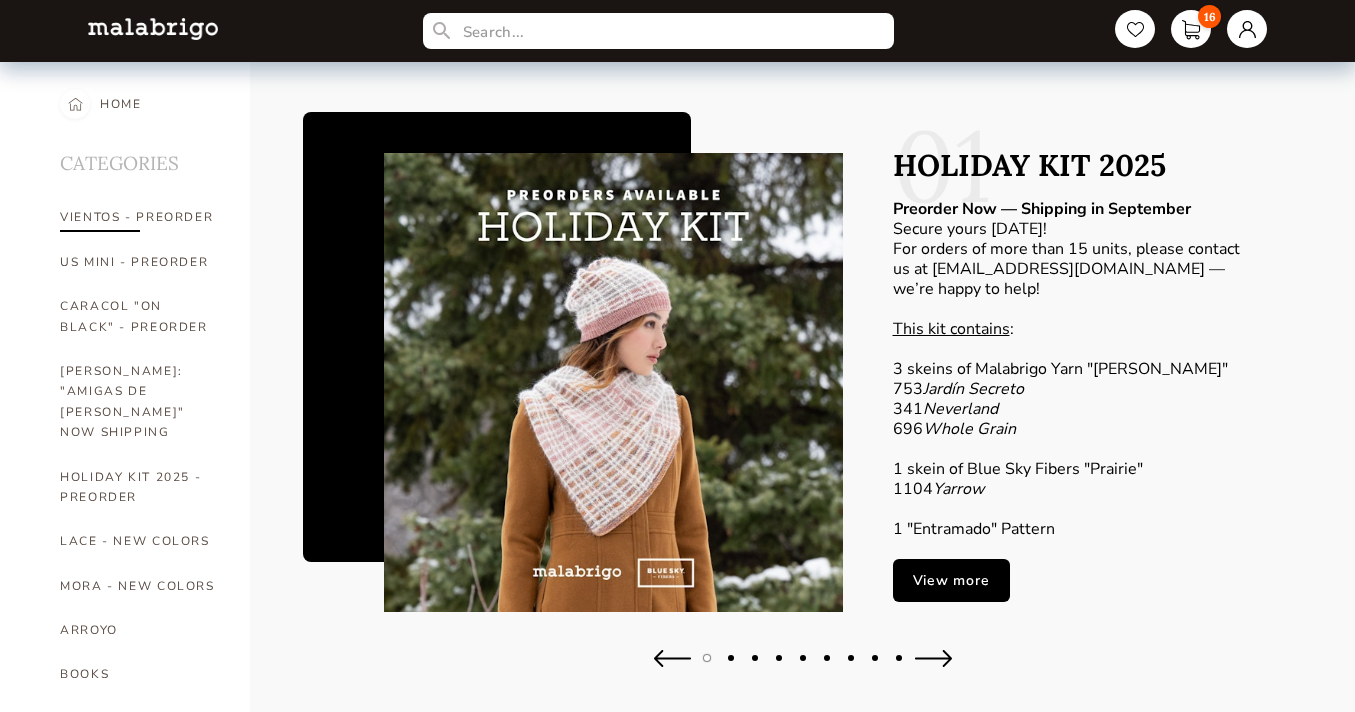 click on "VIENTOS - PREORDER" at bounding box center (140, 217) 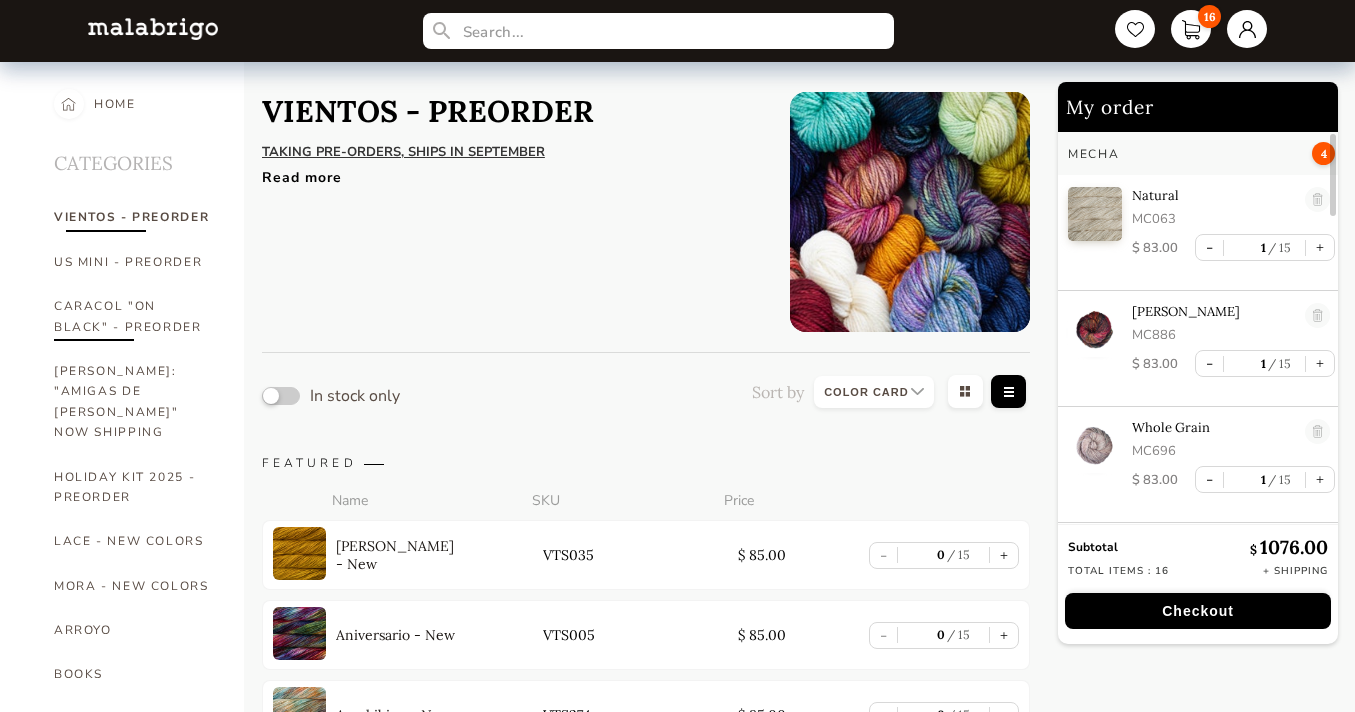 click on "CARACOL "ON BLACK" - PREORDER" at bounding box center (134, 316) 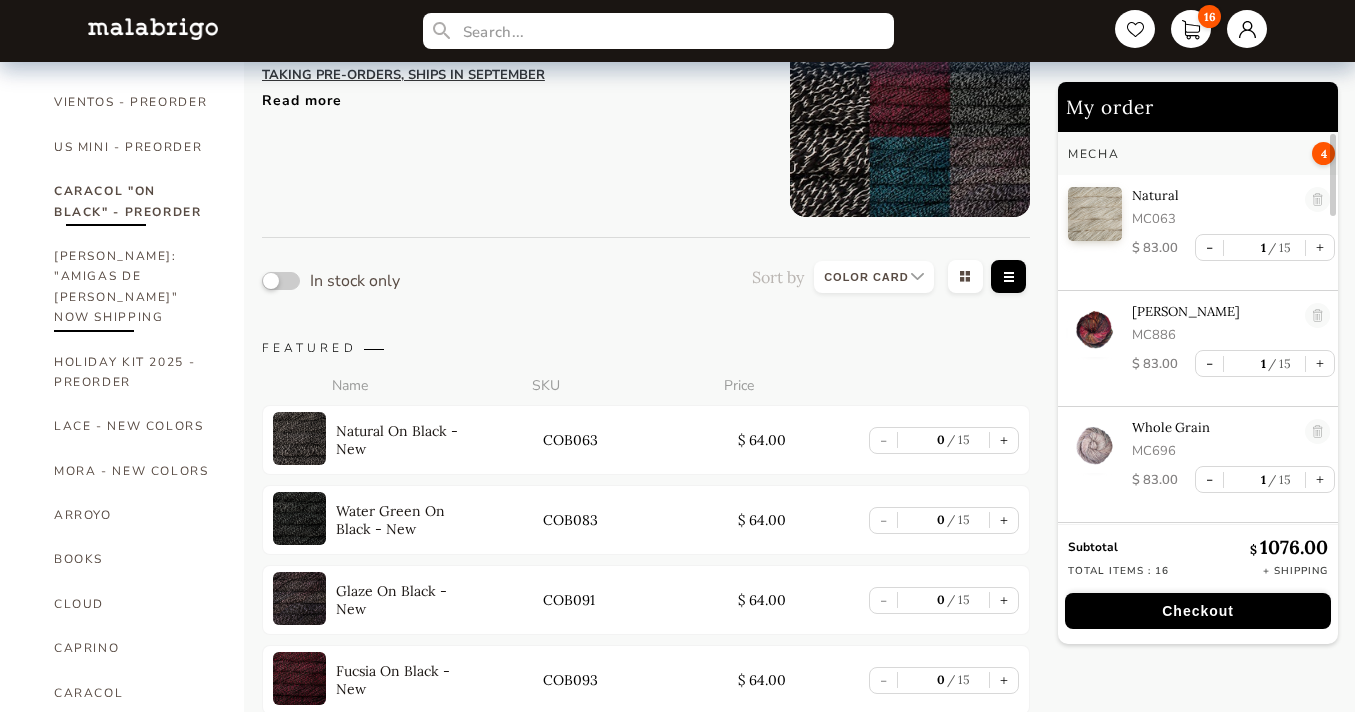 scroll, scrollTop: 119, scrollLeft: 0, axis: vertical 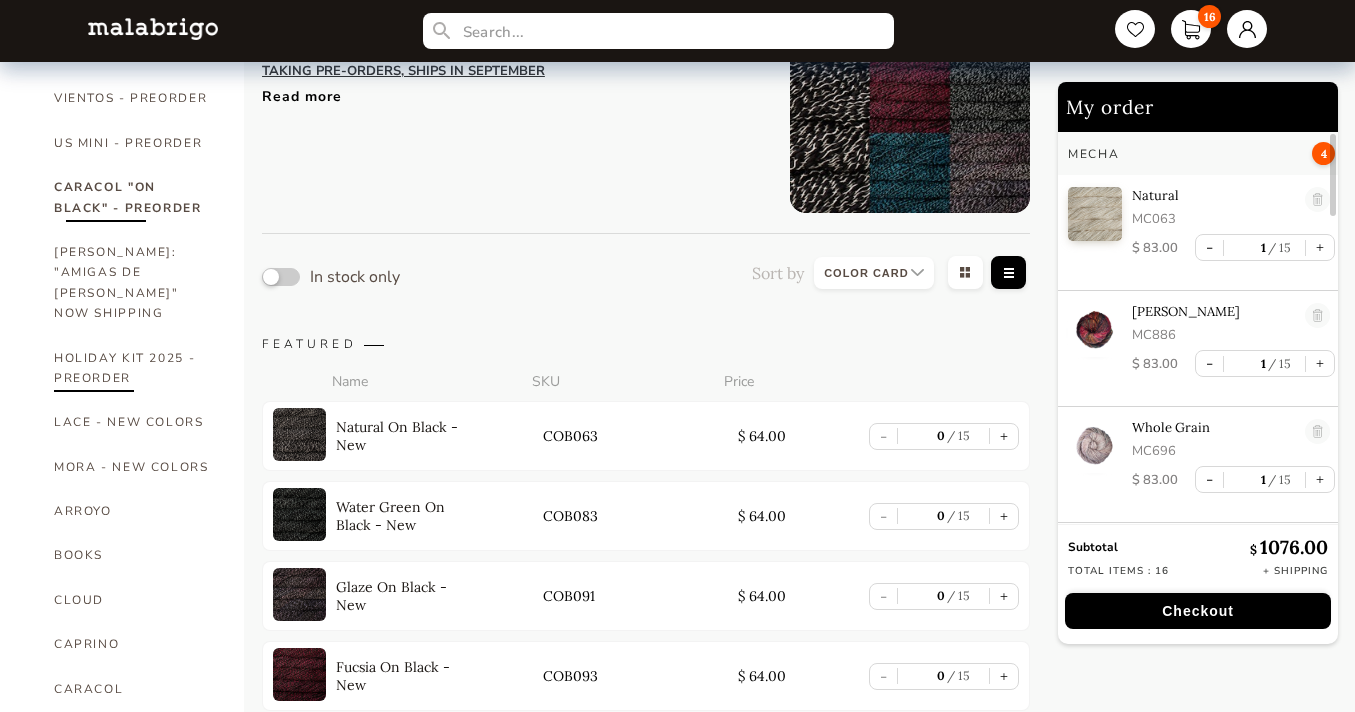 click on "HOLIDAY KIT 2025 - PREORDER" at bounding box center (134, 368) 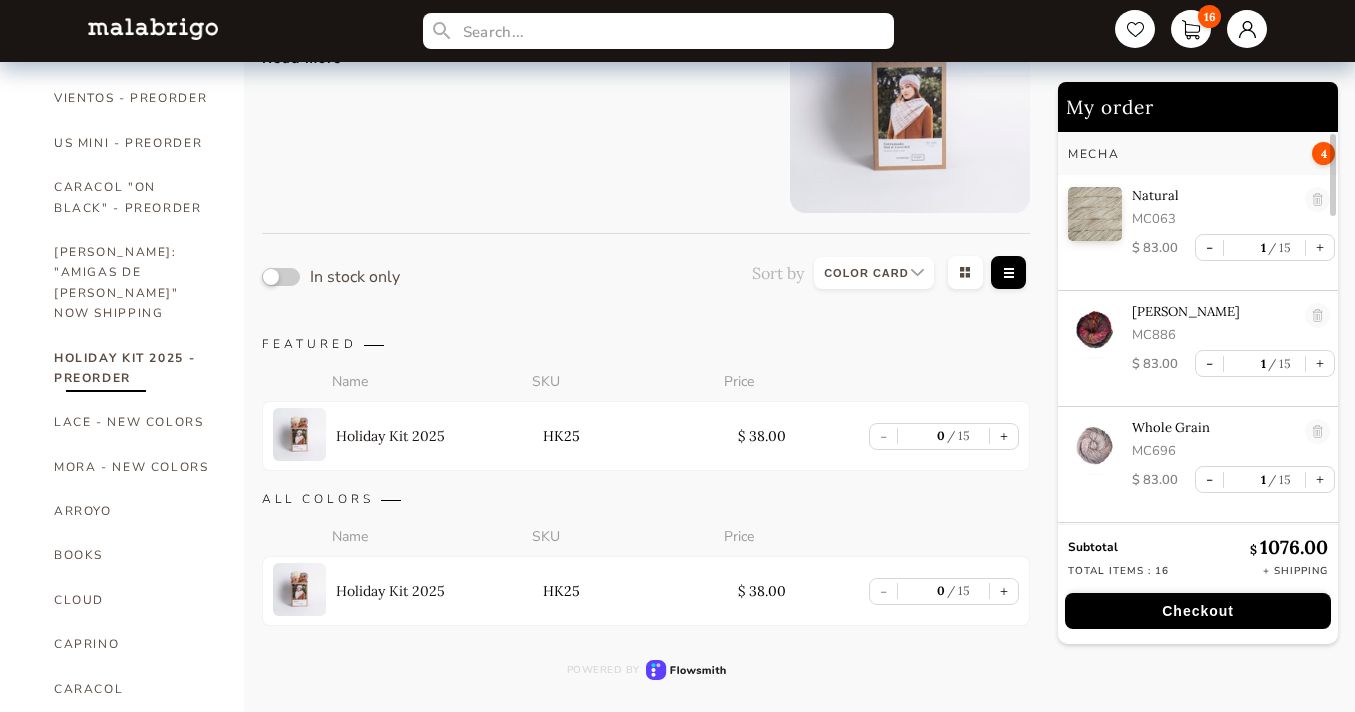 scroll, scrollTop: 0, scrollLeft: 0, axis: both 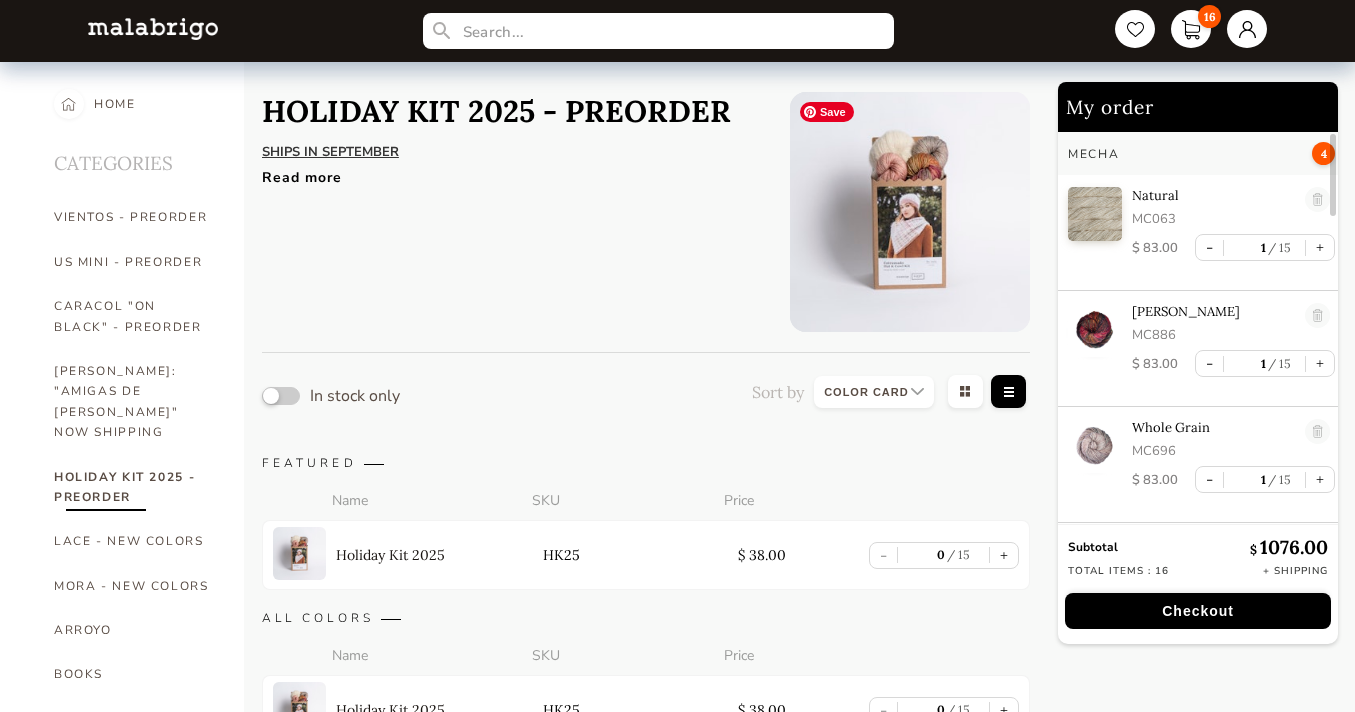 click at bounding box center [910, 212] 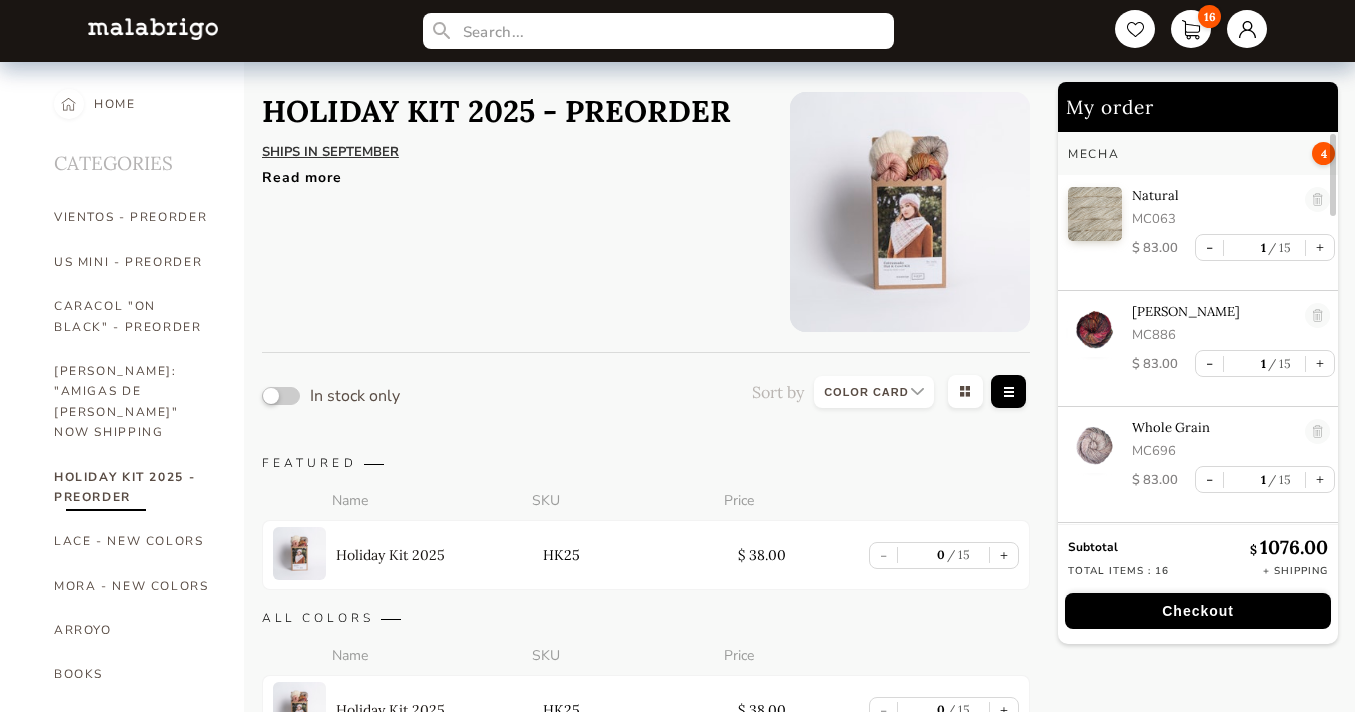 click on "Read more" at bounding box center (496, 172) 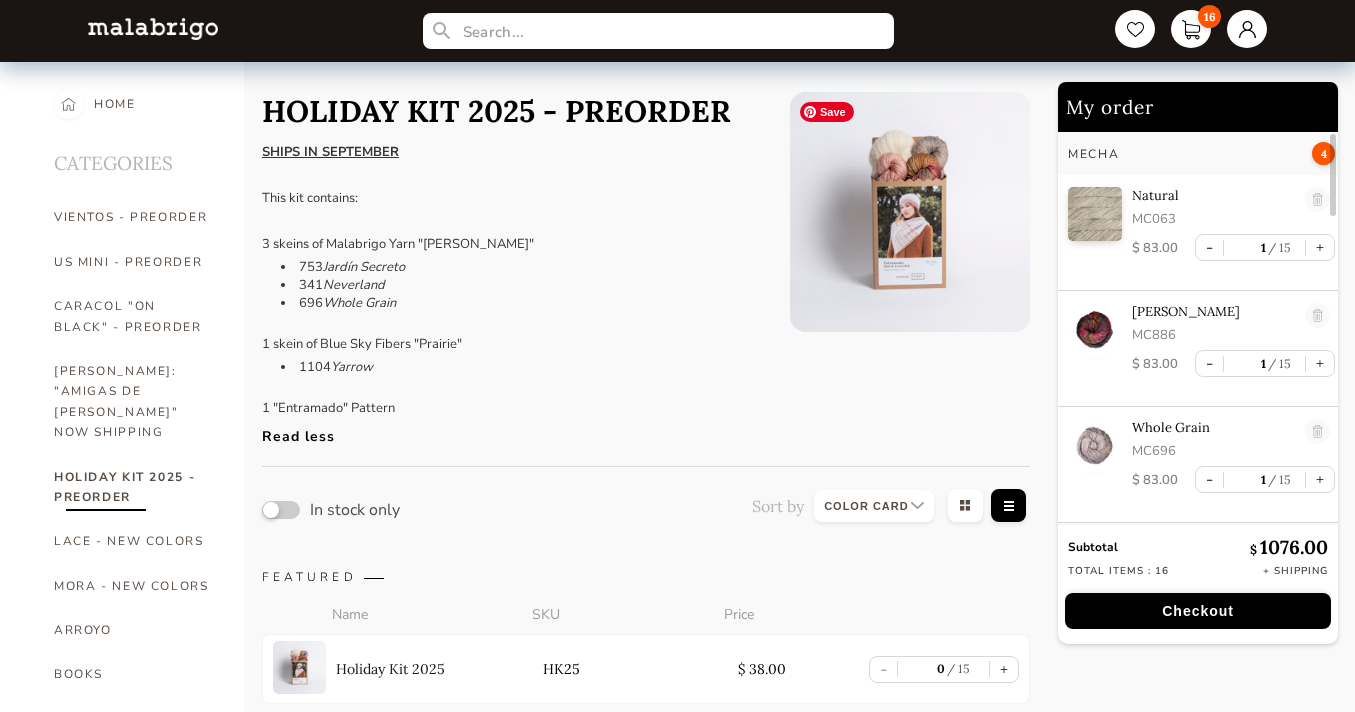 click at bounding box center (910, 212) 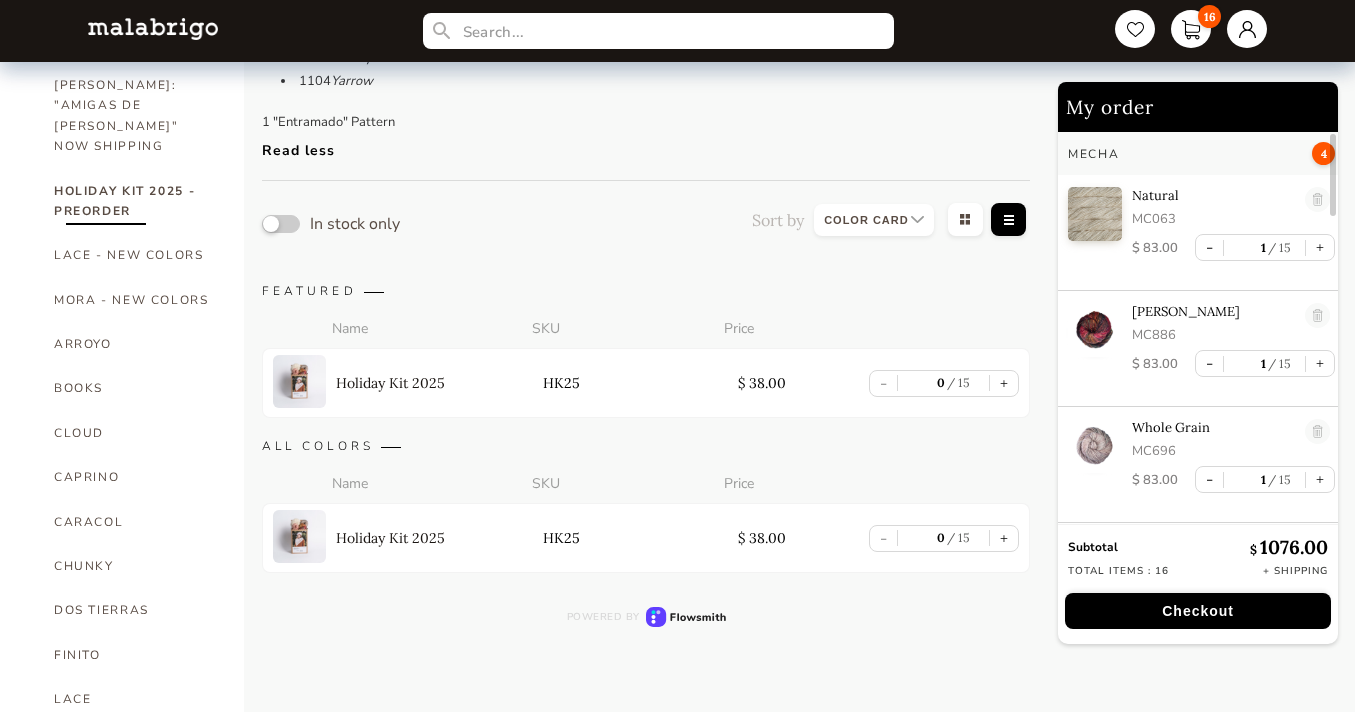 scroll, scrollTop: 290, scrollLeft: 0, axis: vertical 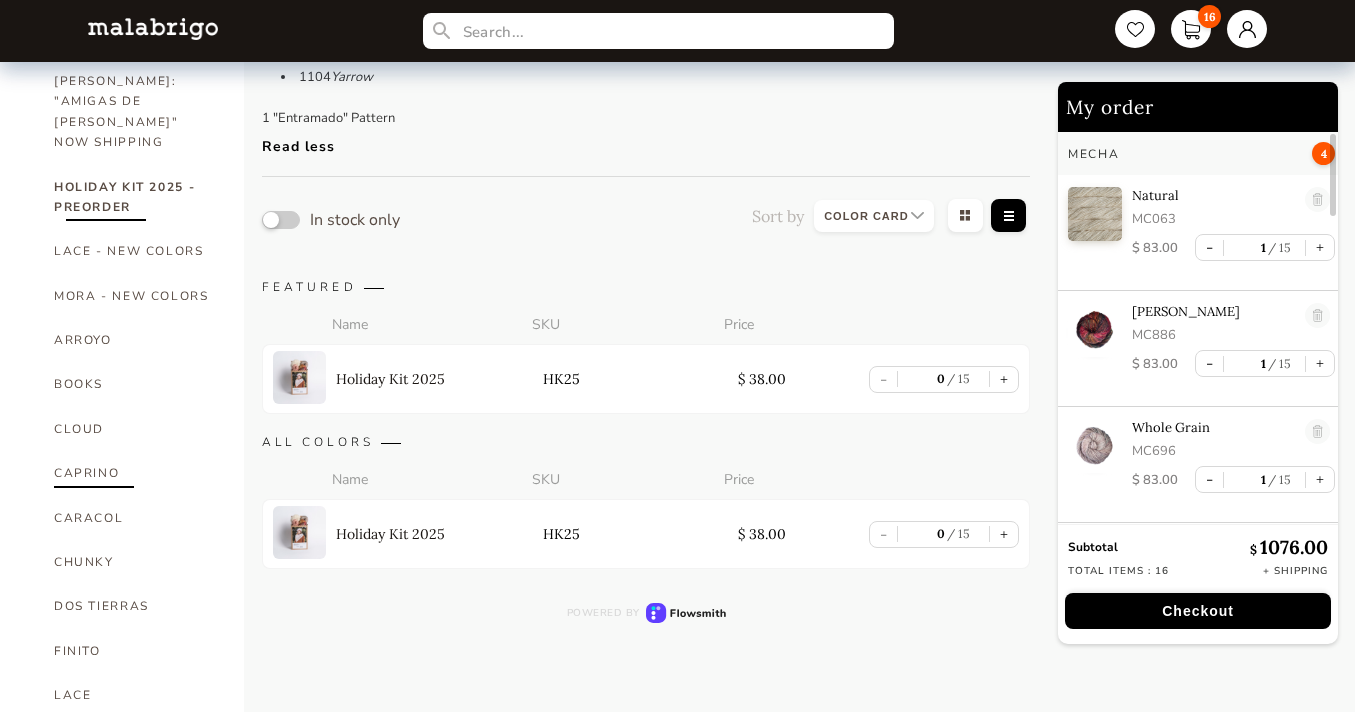 click on "CAPRINO" at bounding box center [134, 473] 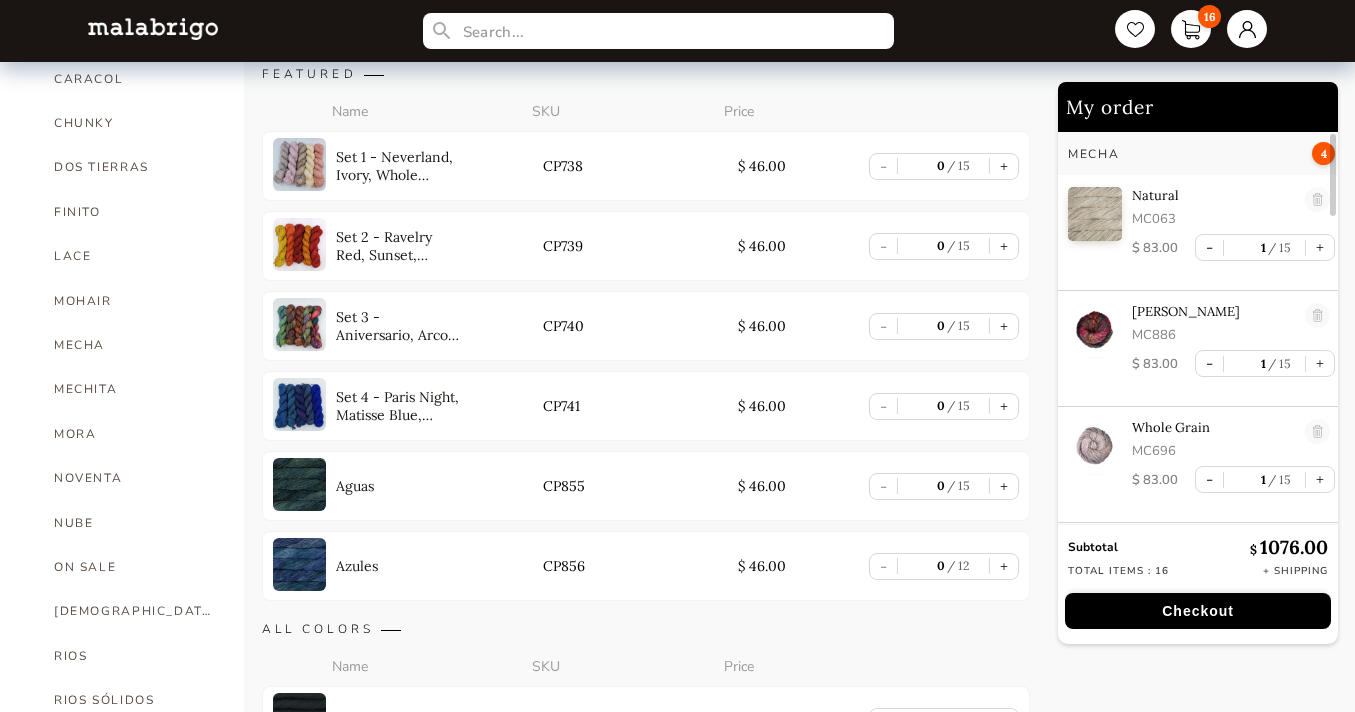 scroll, scrollTop: 764, scrollLeft: 0, axis: vertical 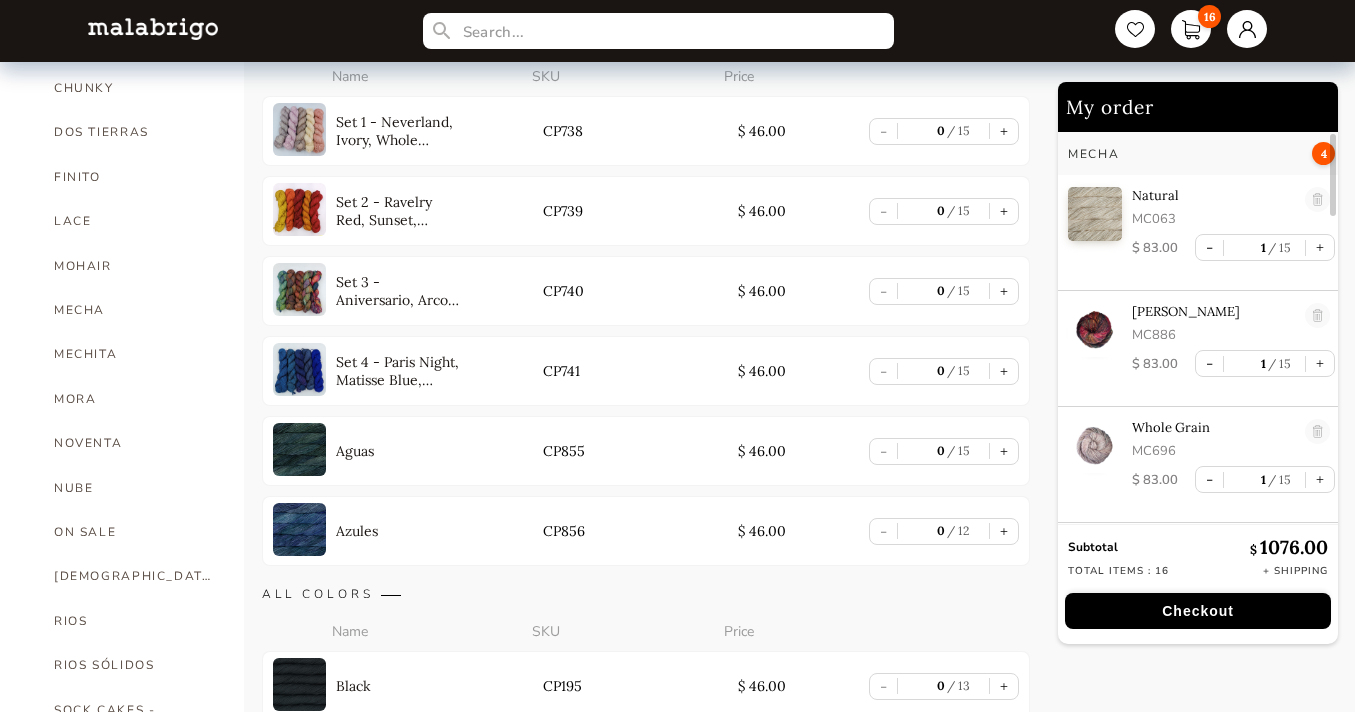 click on "4" at bounding box center (1323, 153) 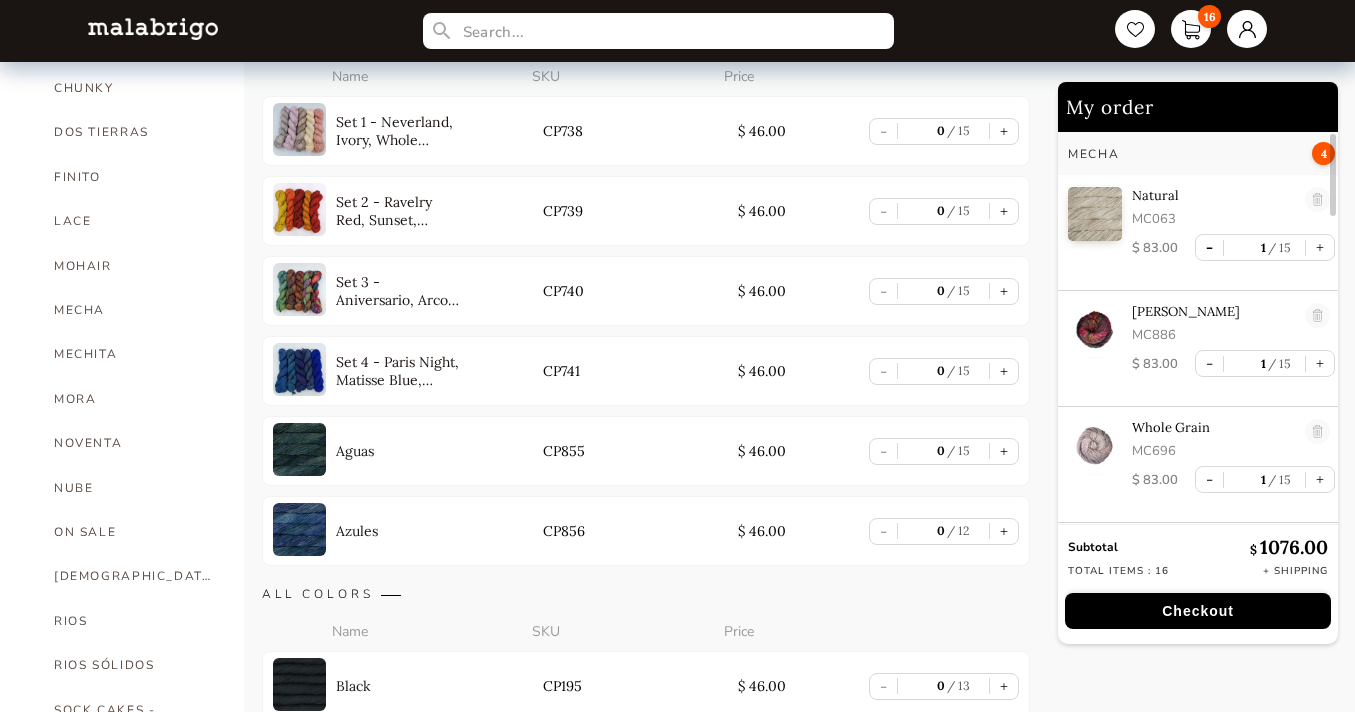 click on "-" at bounding box center (1209, 247) 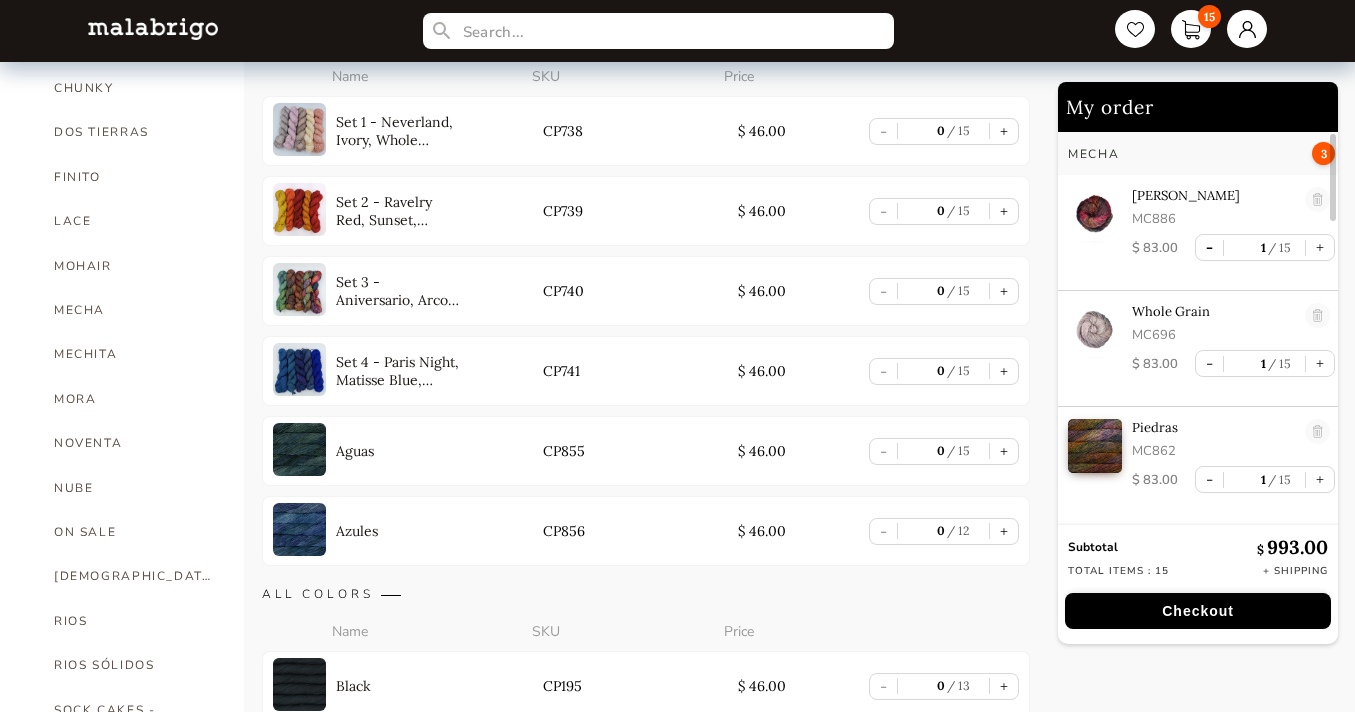 click on "-" at bounding box center (1209, 247) 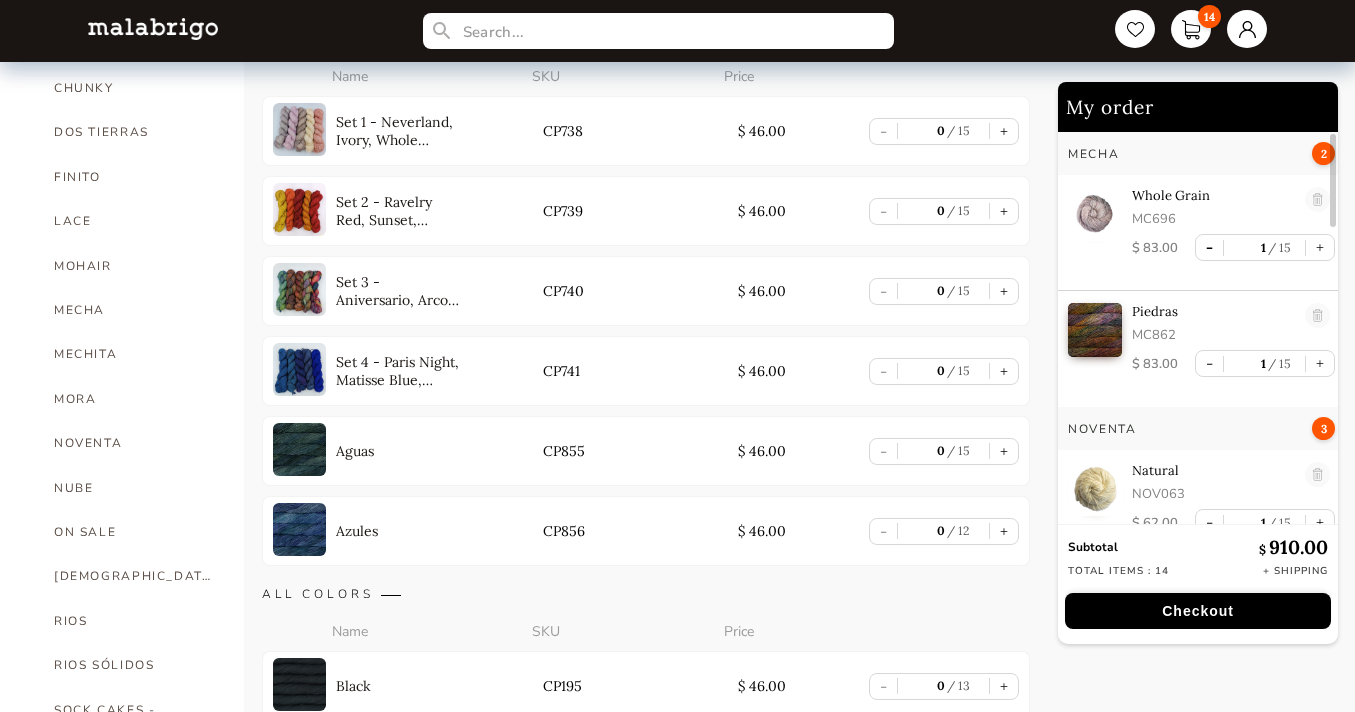 click on "-" at bounding box center (1209, 247) 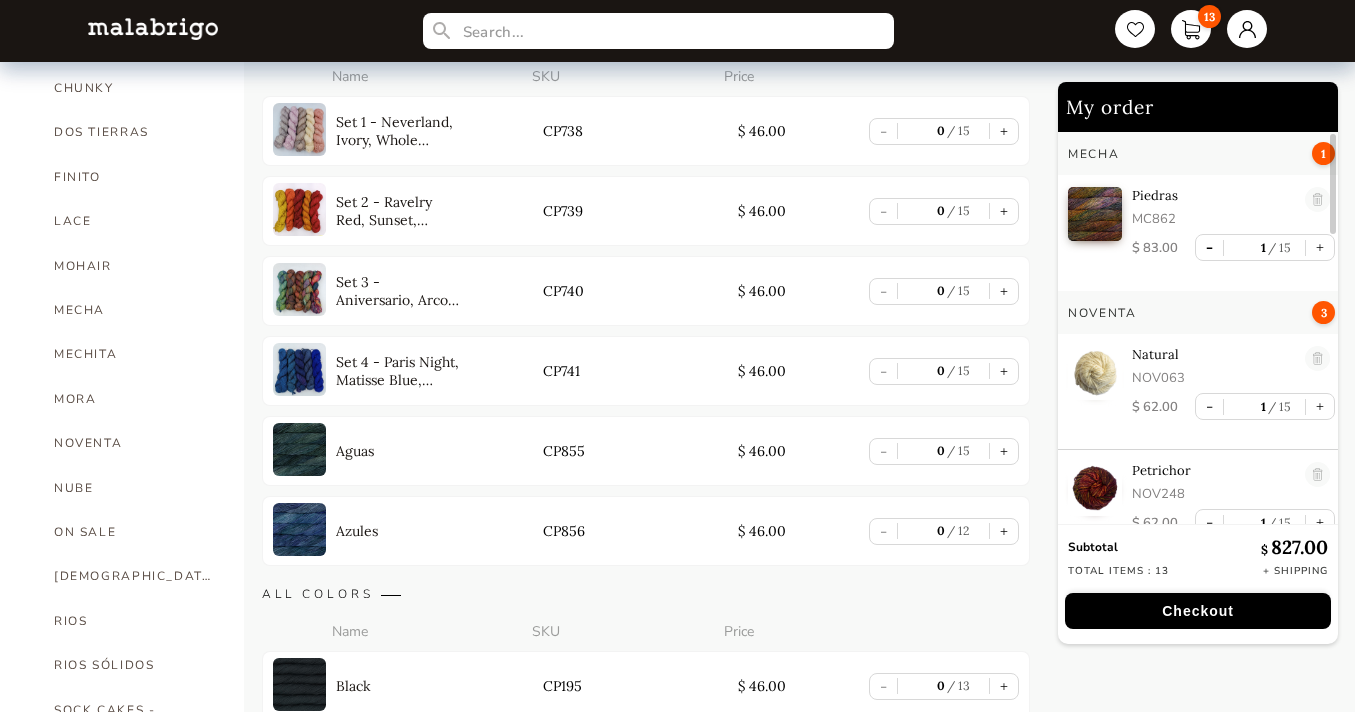 click on "-" at bounding box center [1209, 247] 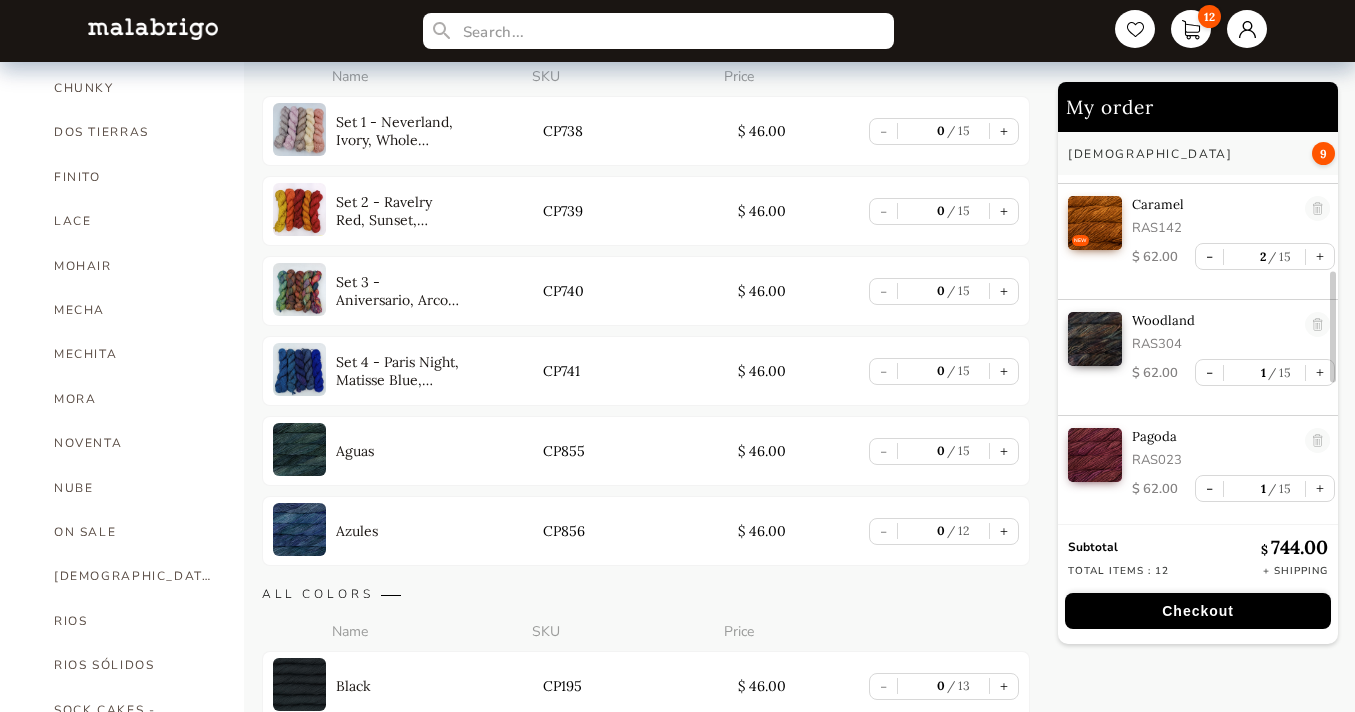 scroll, scrollTop: 500, scrollLeft: 0, axis: vertical 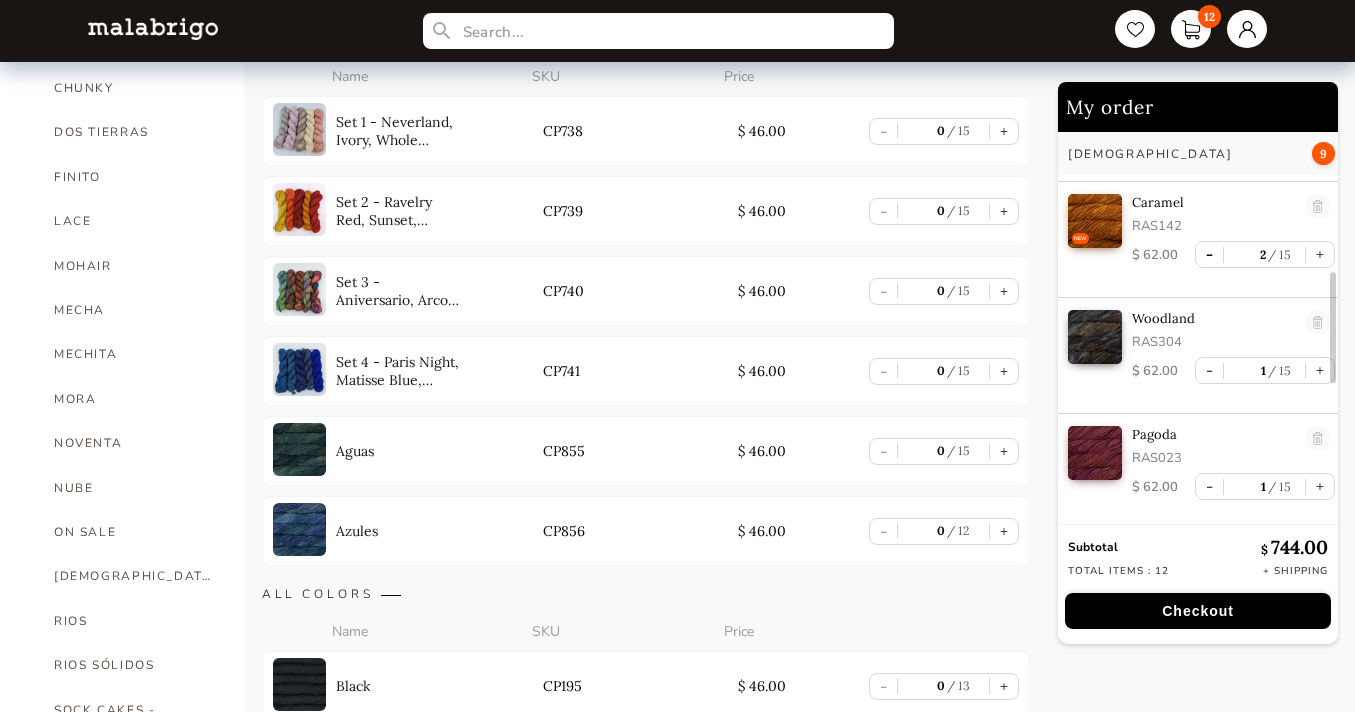 click on "-" at bounding box center (1209, 254) 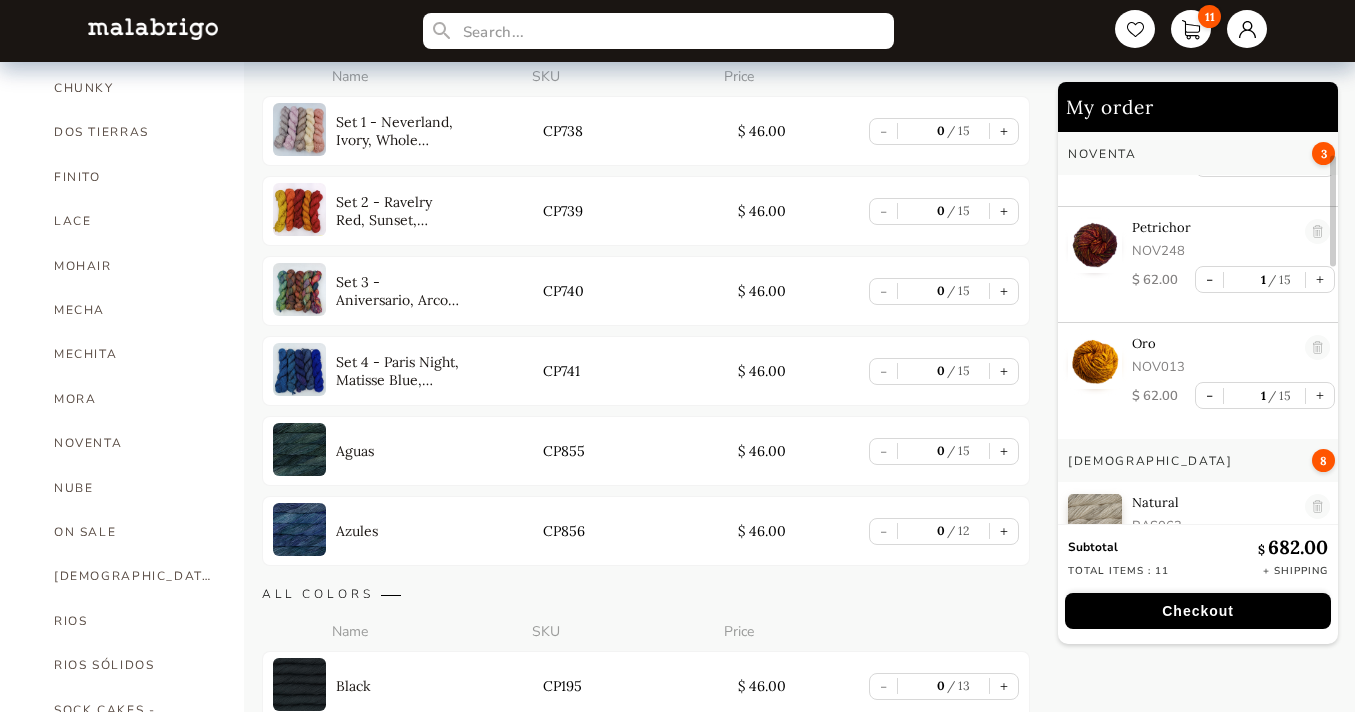scroll, scrollTop: 0, scrollLeft: 0, axis: both 